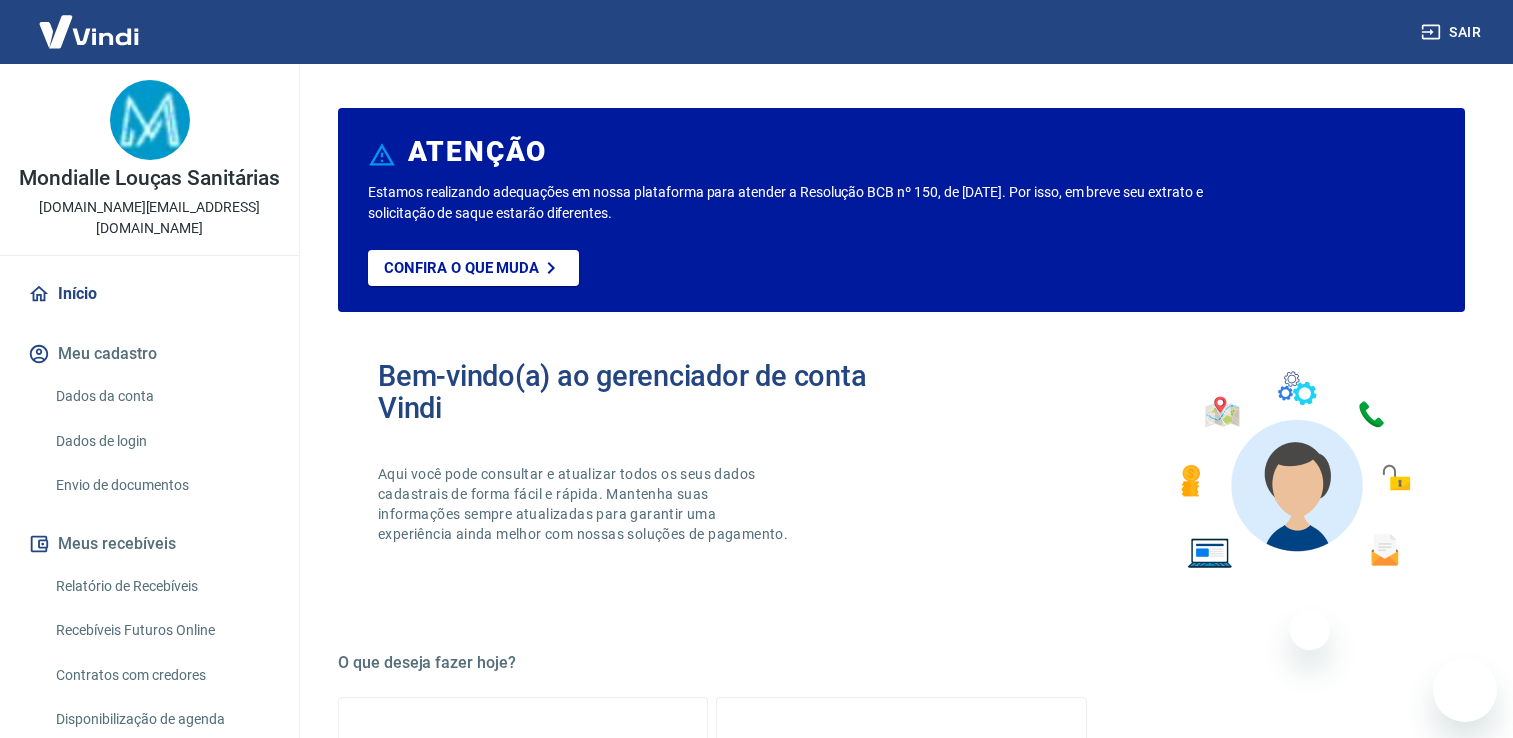scroll, scrollTop: 0, scrollLeft: 0, axis: both 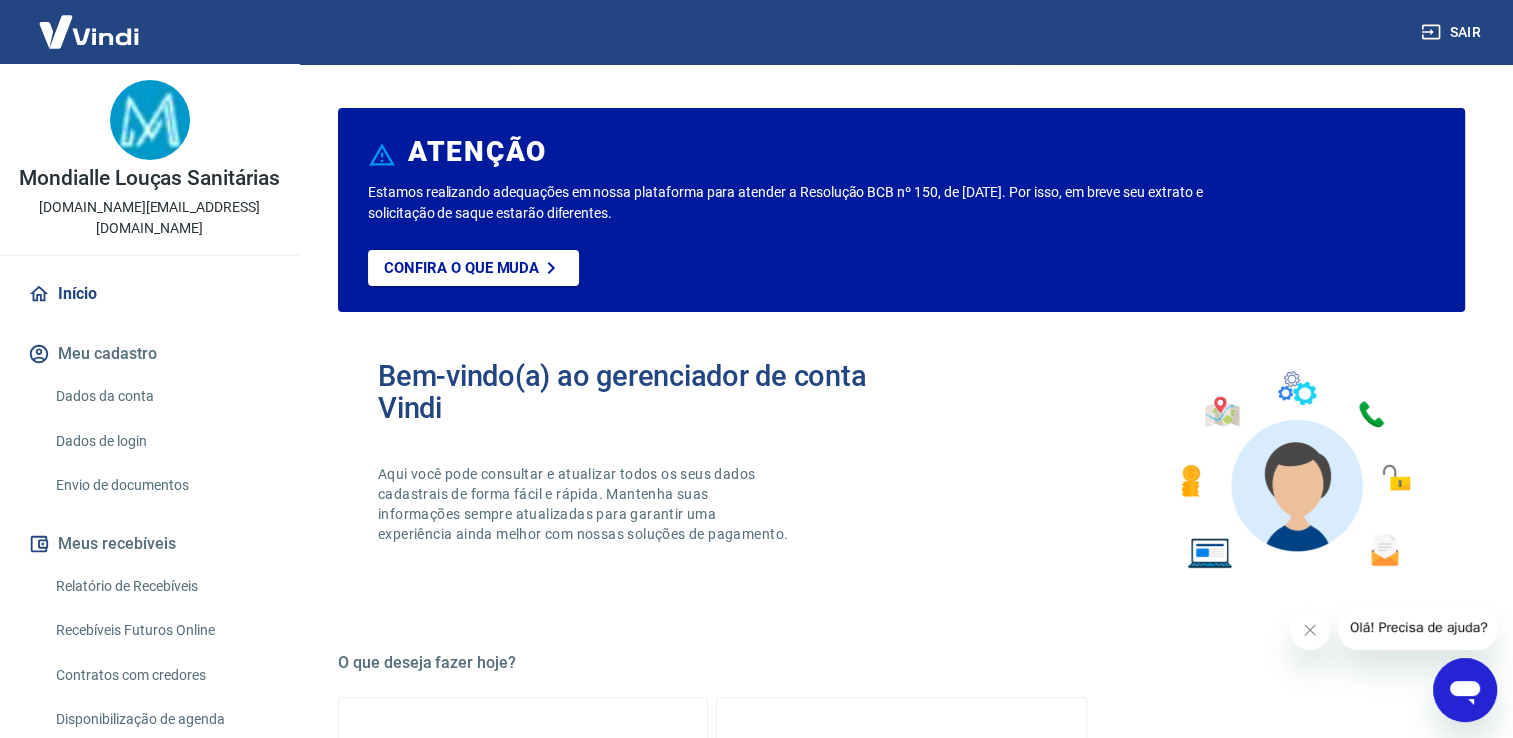 click on "Início" at bounding box center (149, 294) 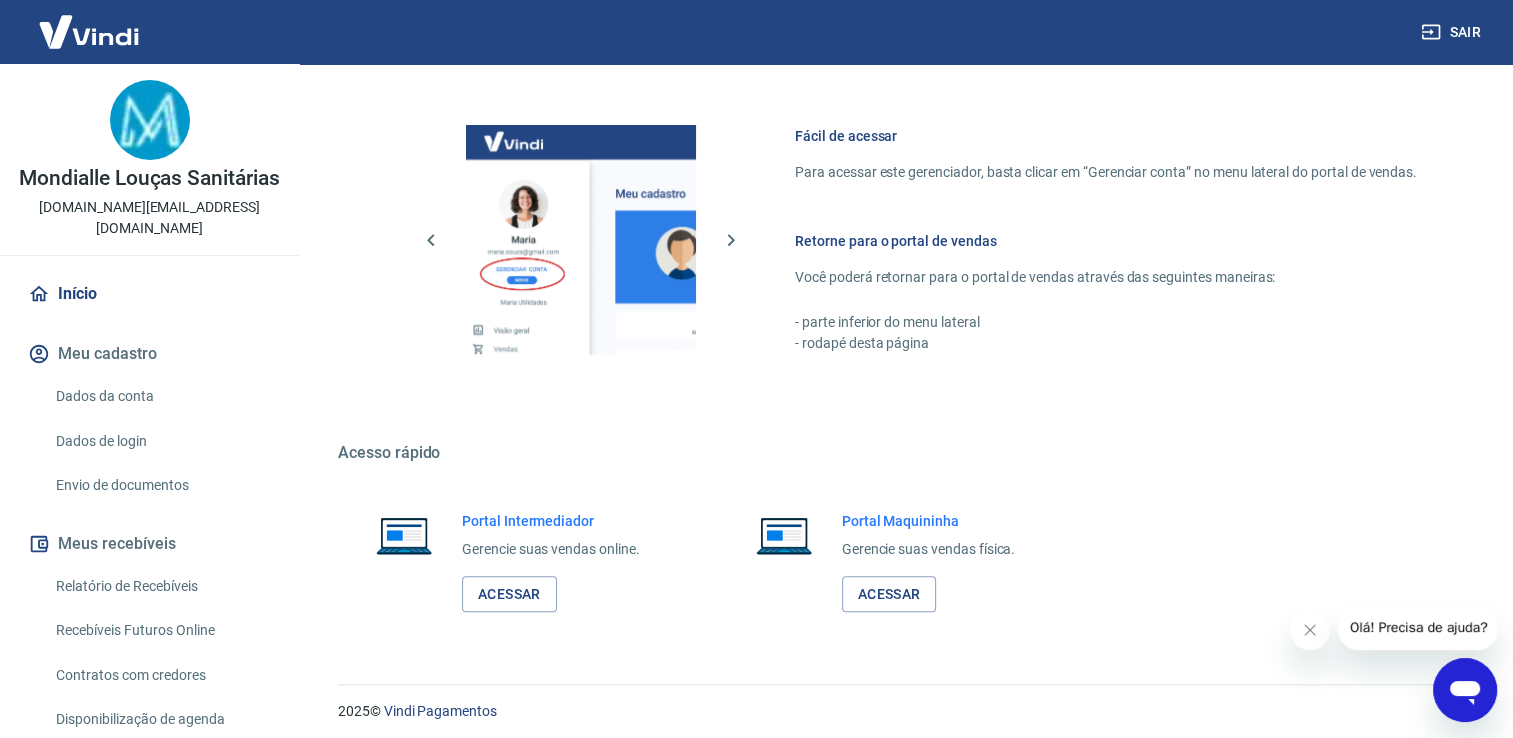 scroll, scrollTop: 1048, scrollLeft: 0, axis: vertical 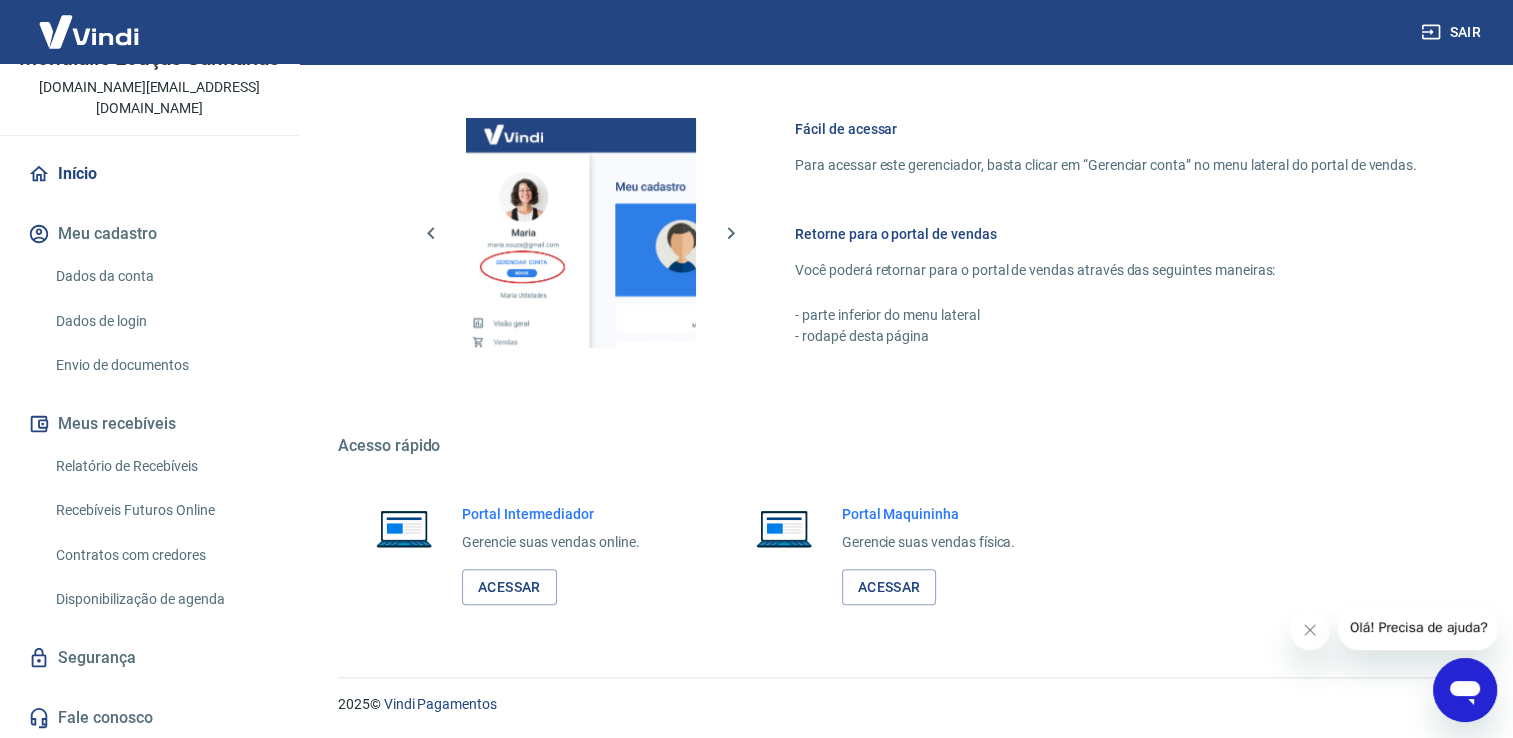 click 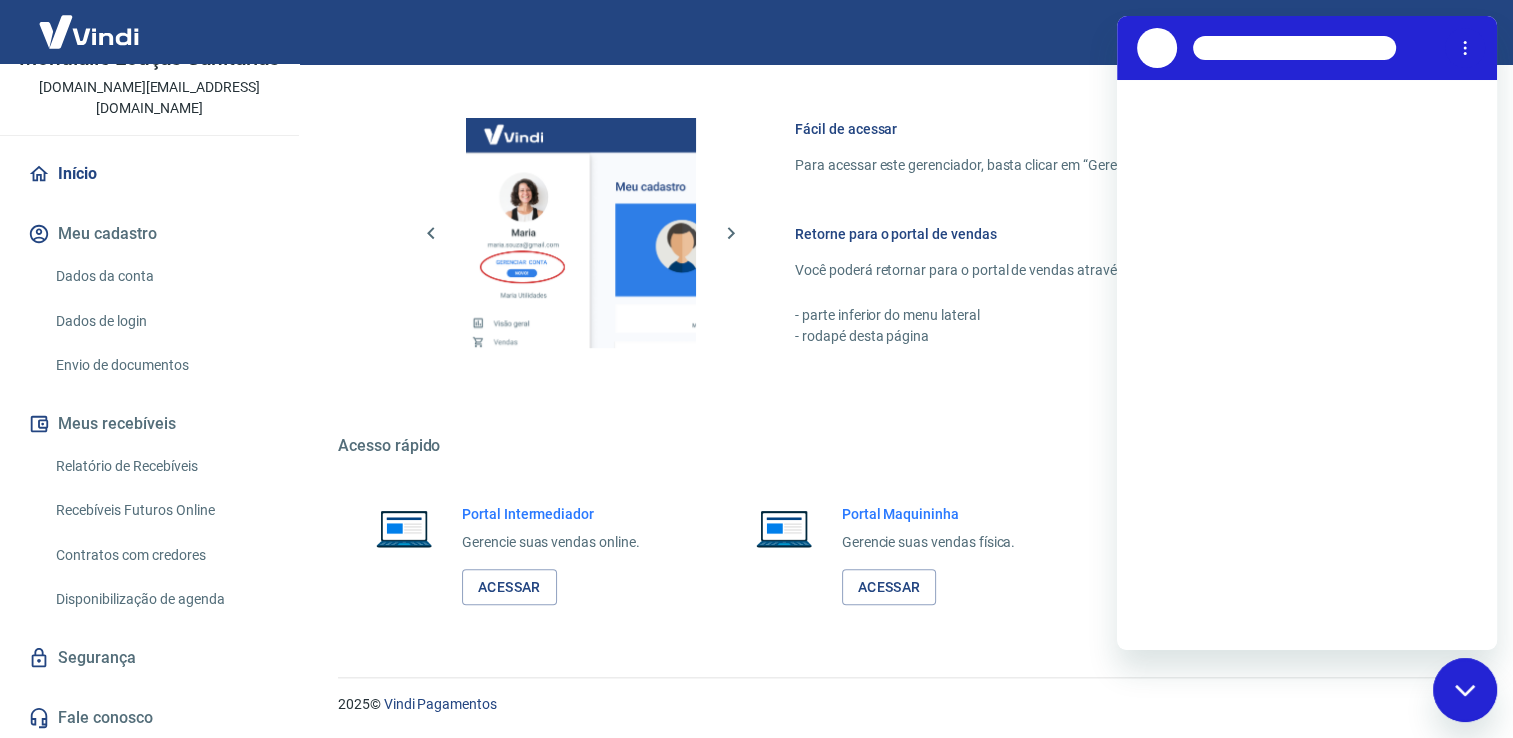 scroll, scrollTop: 0, scrollLeft: 0, axis: both 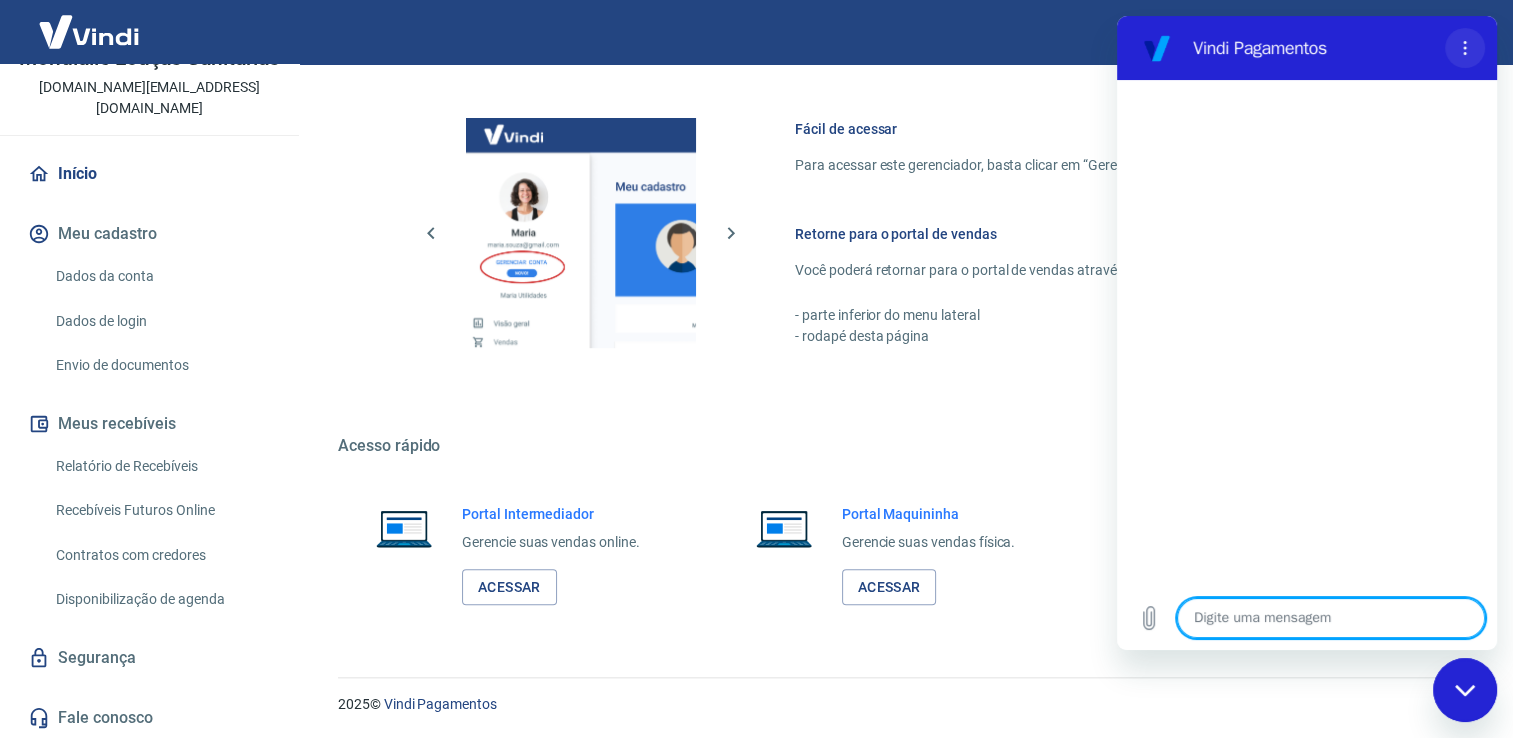 click 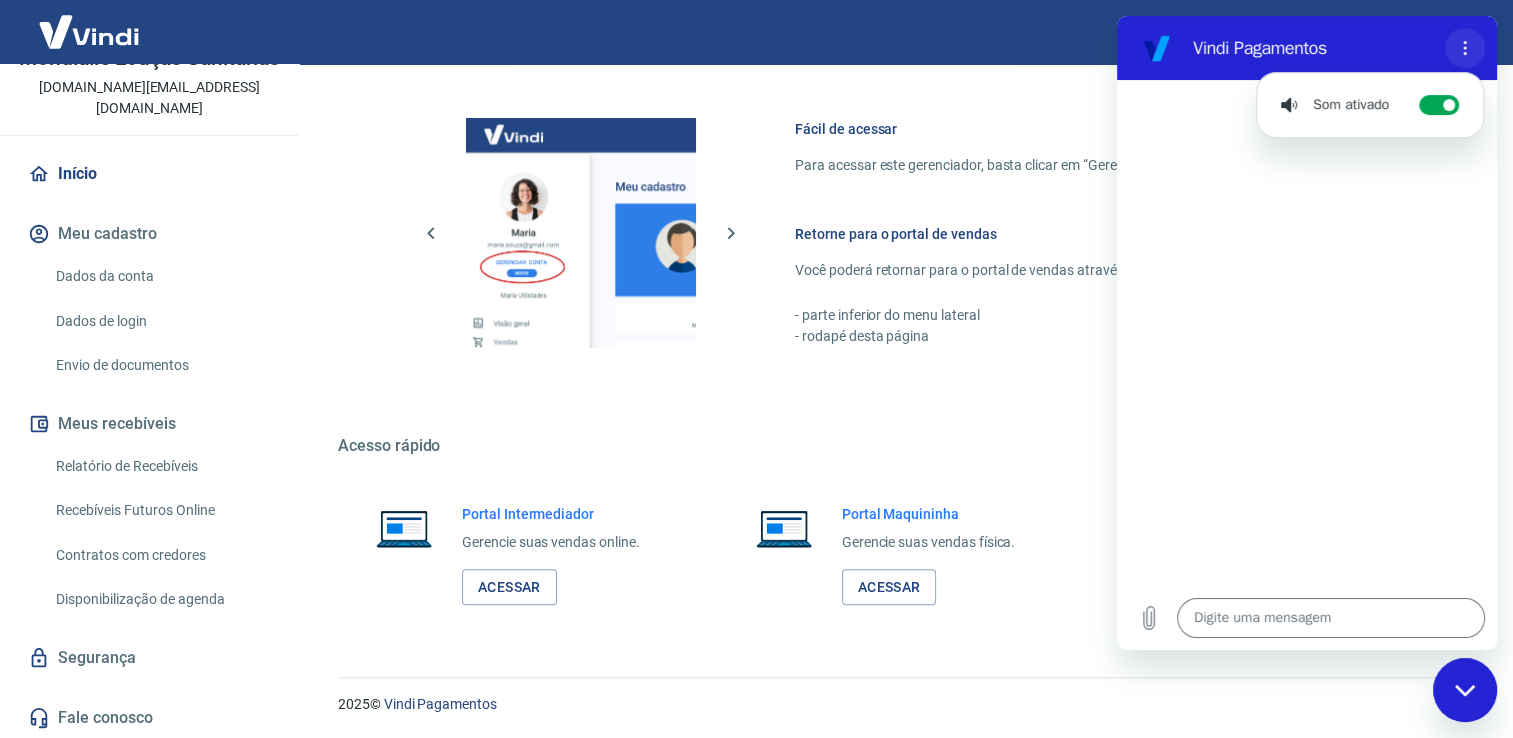 click 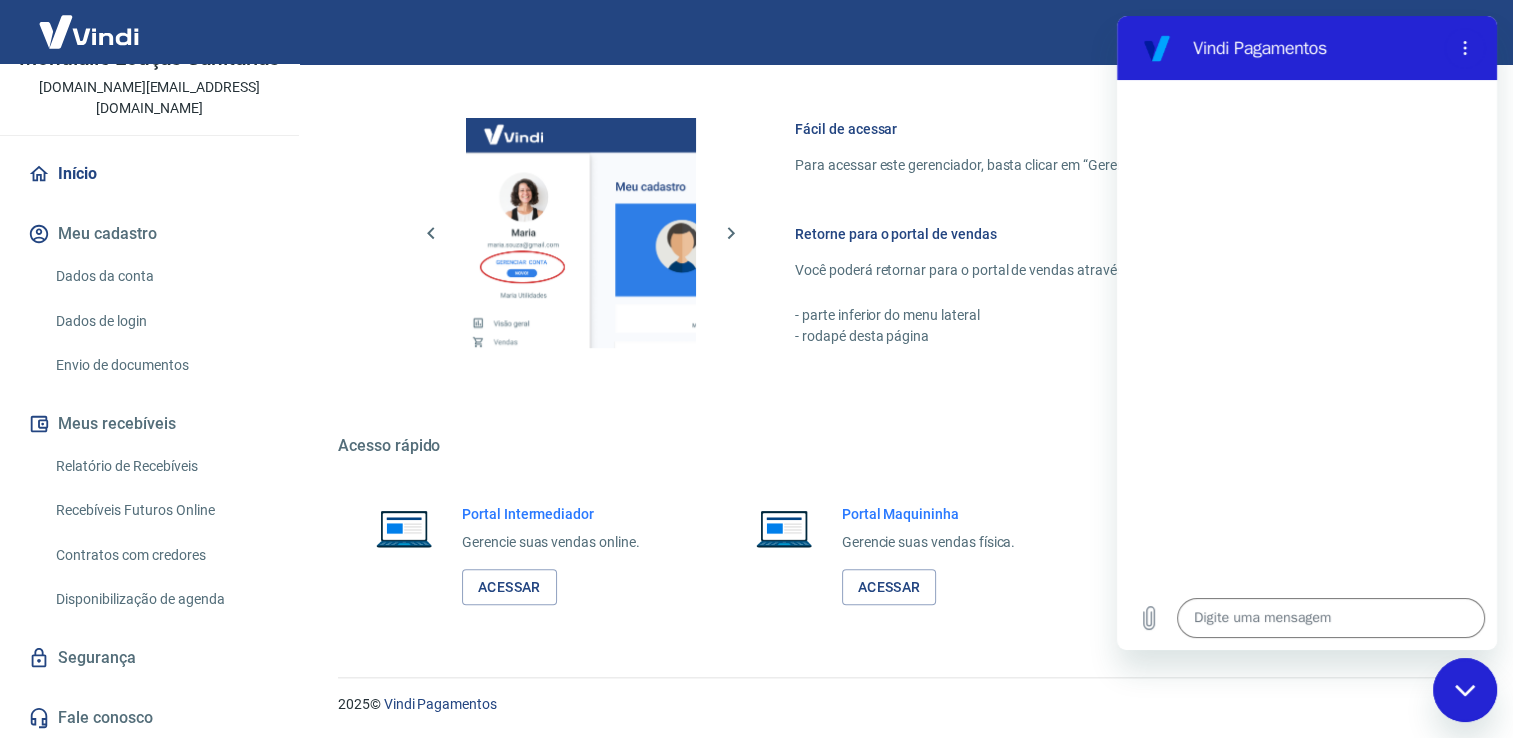 click 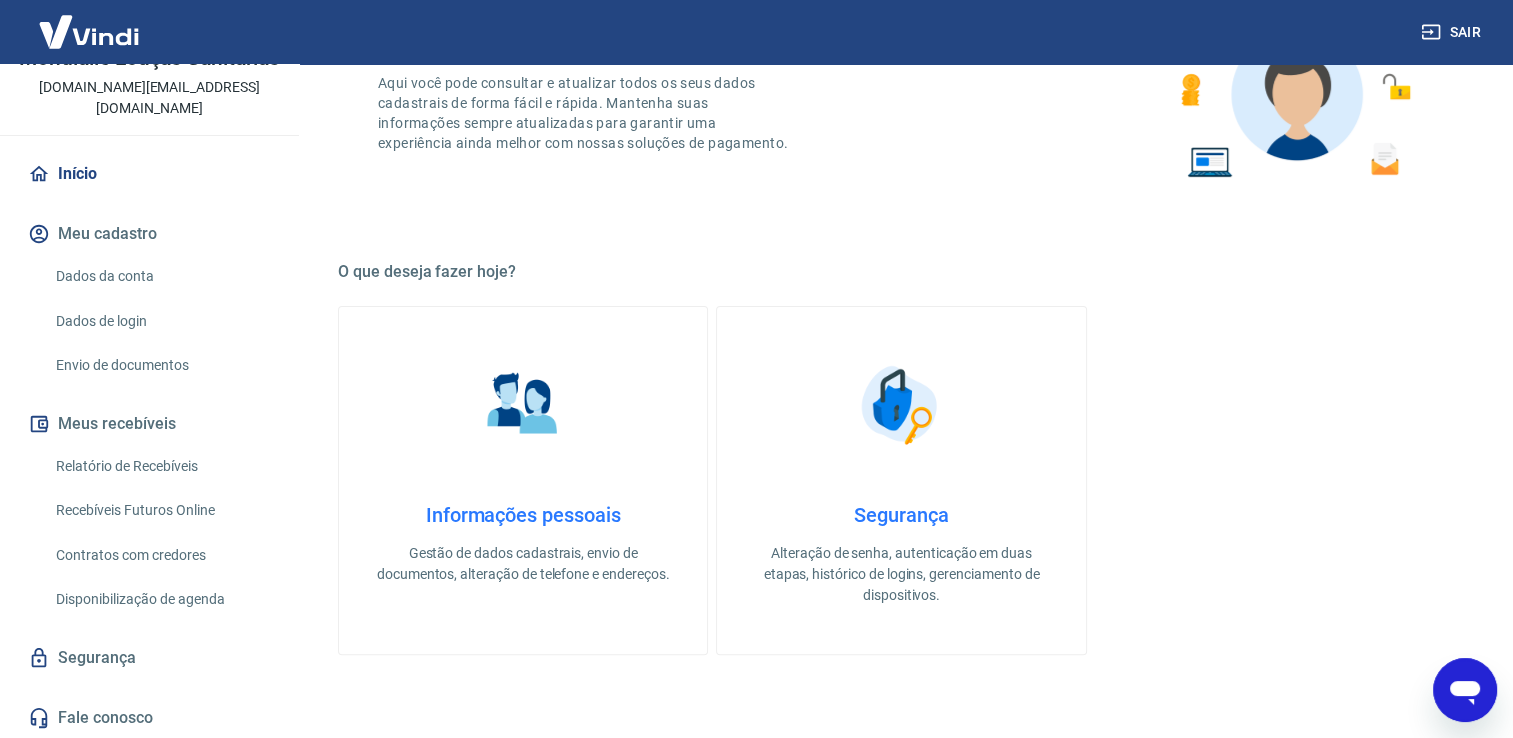 scroll, scrollTop: 448, scrollLeft: 0, axis: vertical 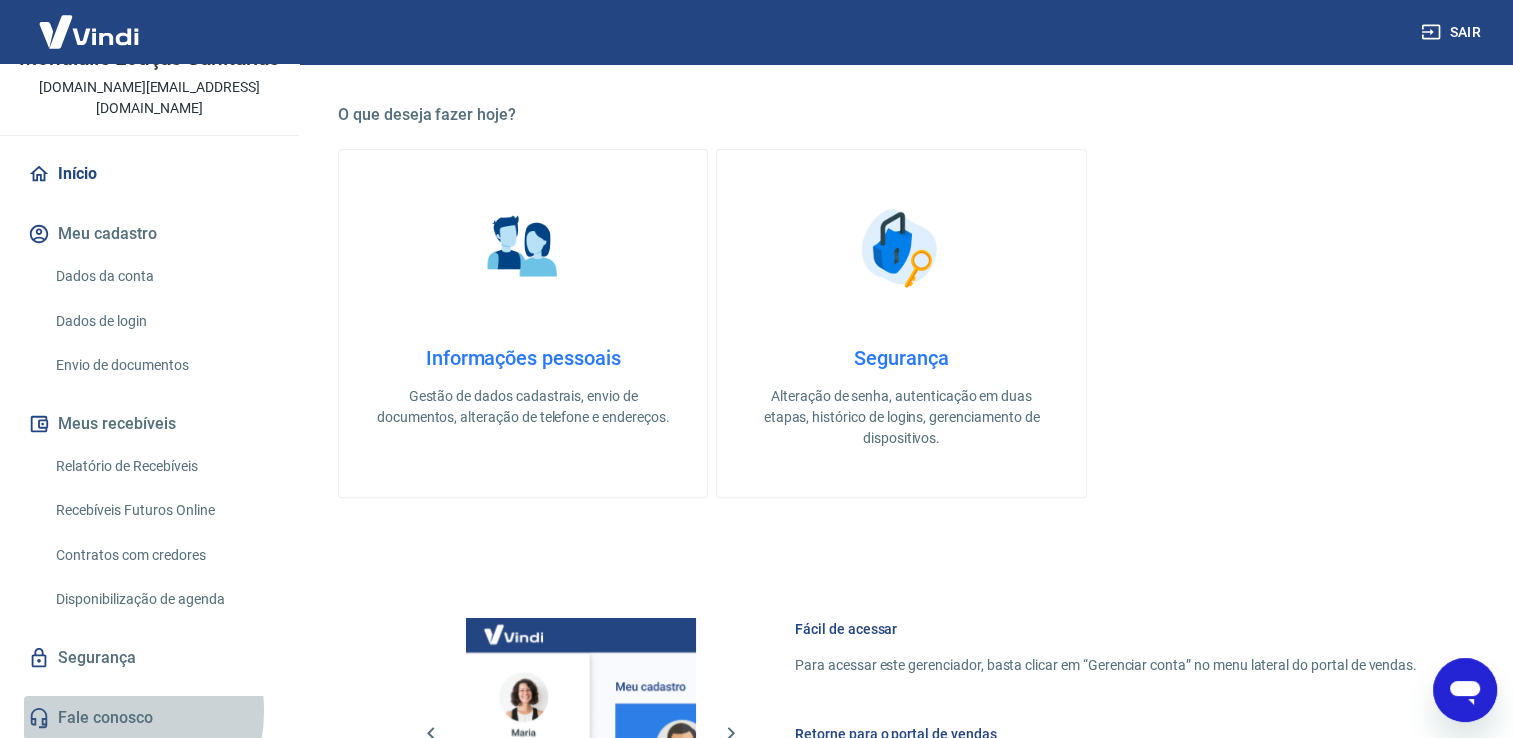 click on "Fale conosco" at bounding box center (149, 718) 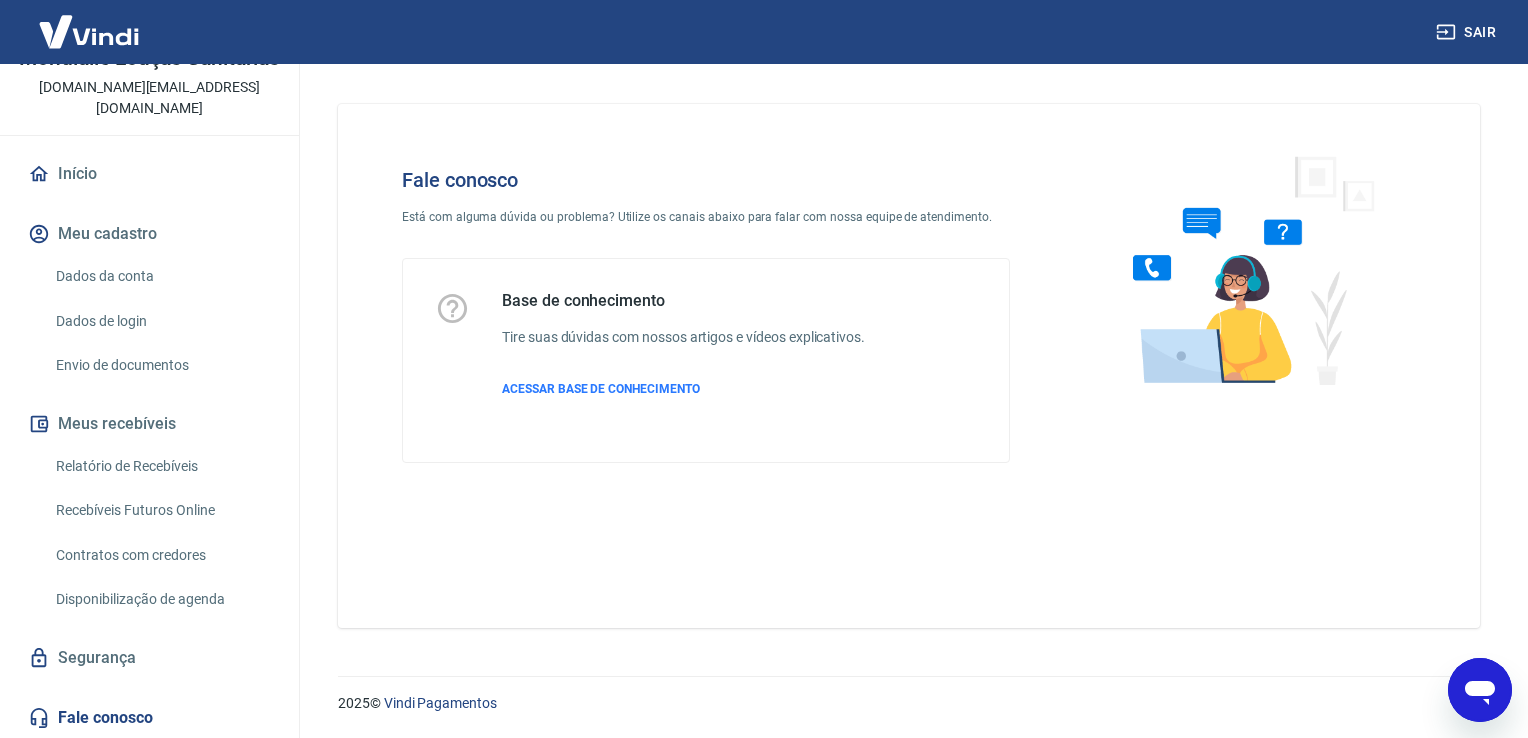 click on "Início" at bounding box center (149, 174) 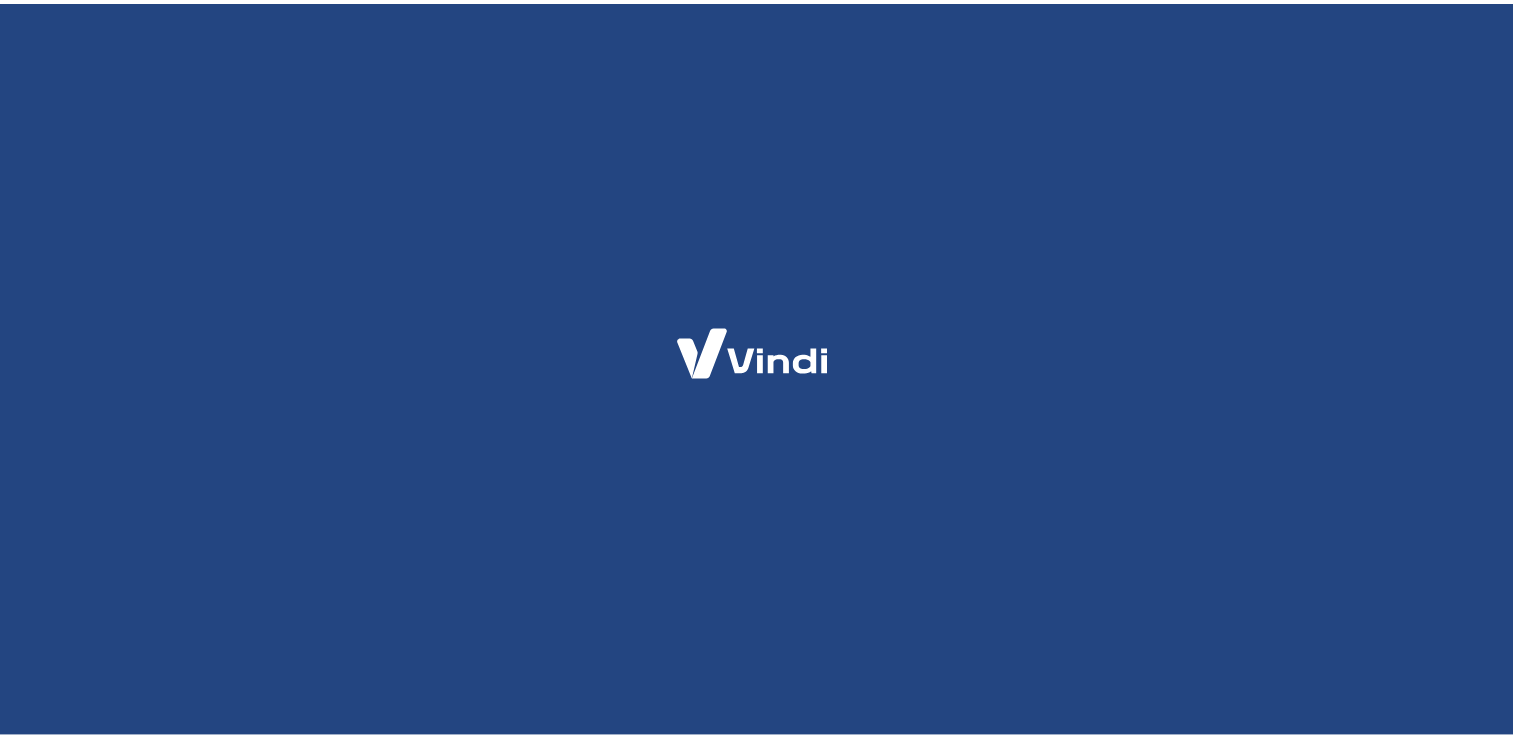 scroll, scrollTop: 0, scrollLeft: 0, axis: both 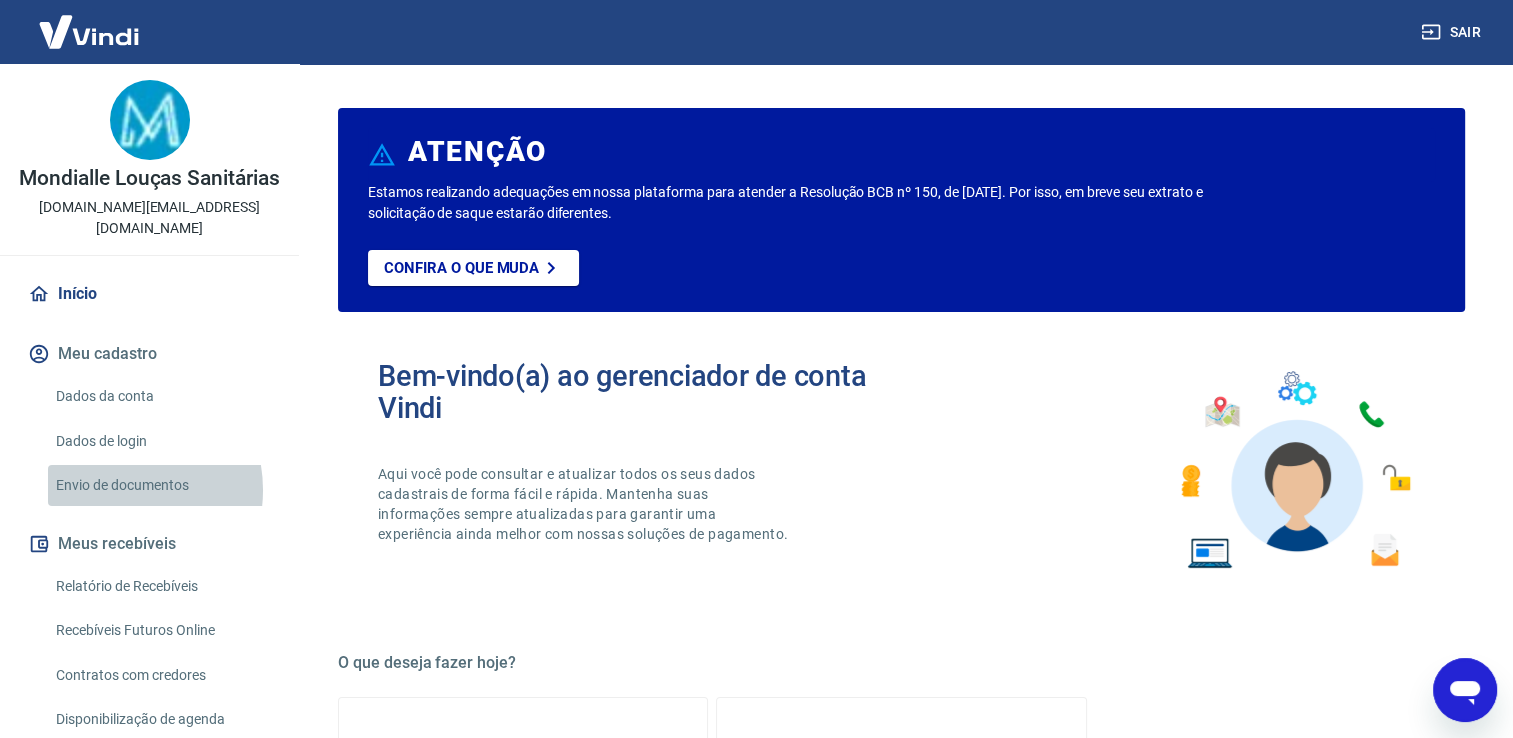 click on "Envio de documentos" at bounding box center (161, 485) 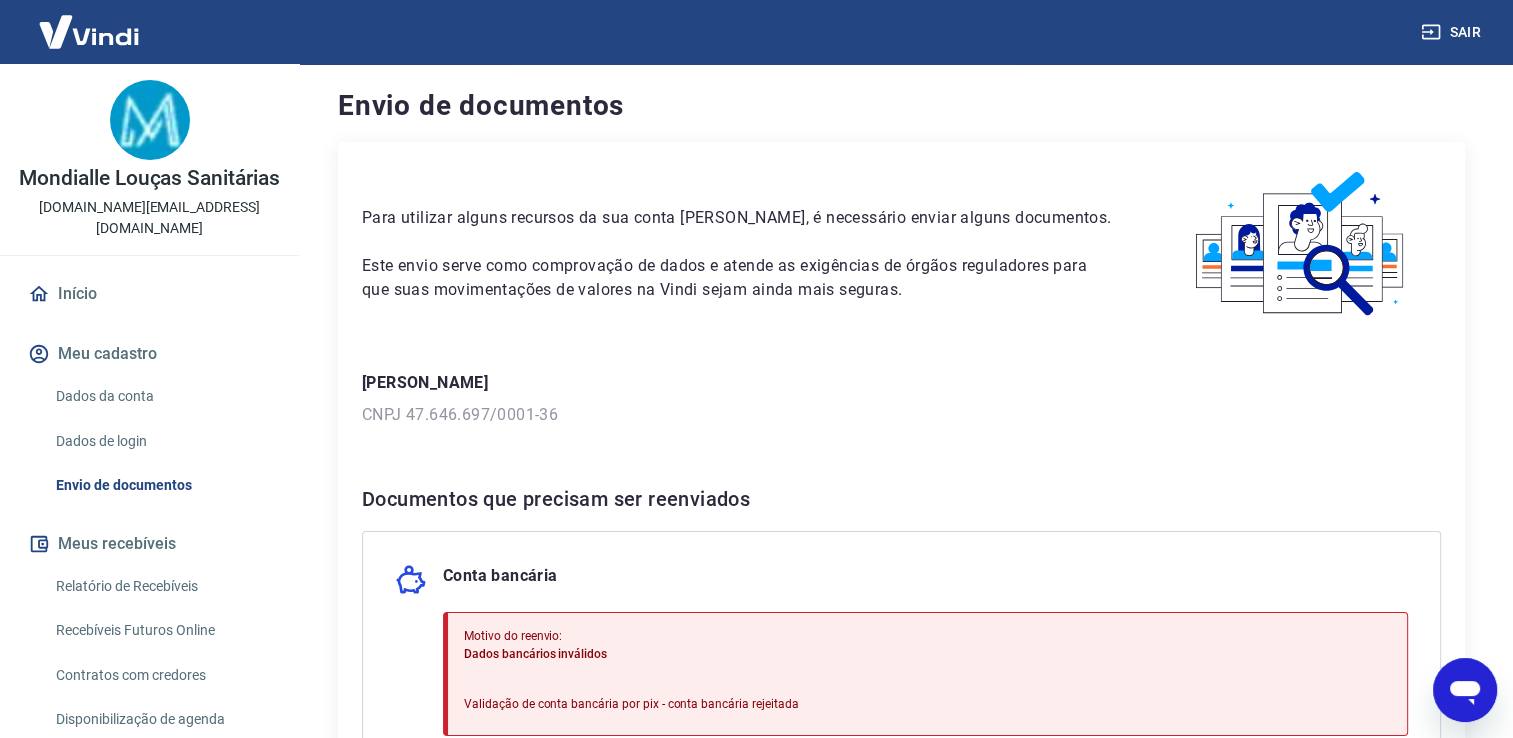 scroll, scrollTop: 0, scrollLeft: 0, axis: both 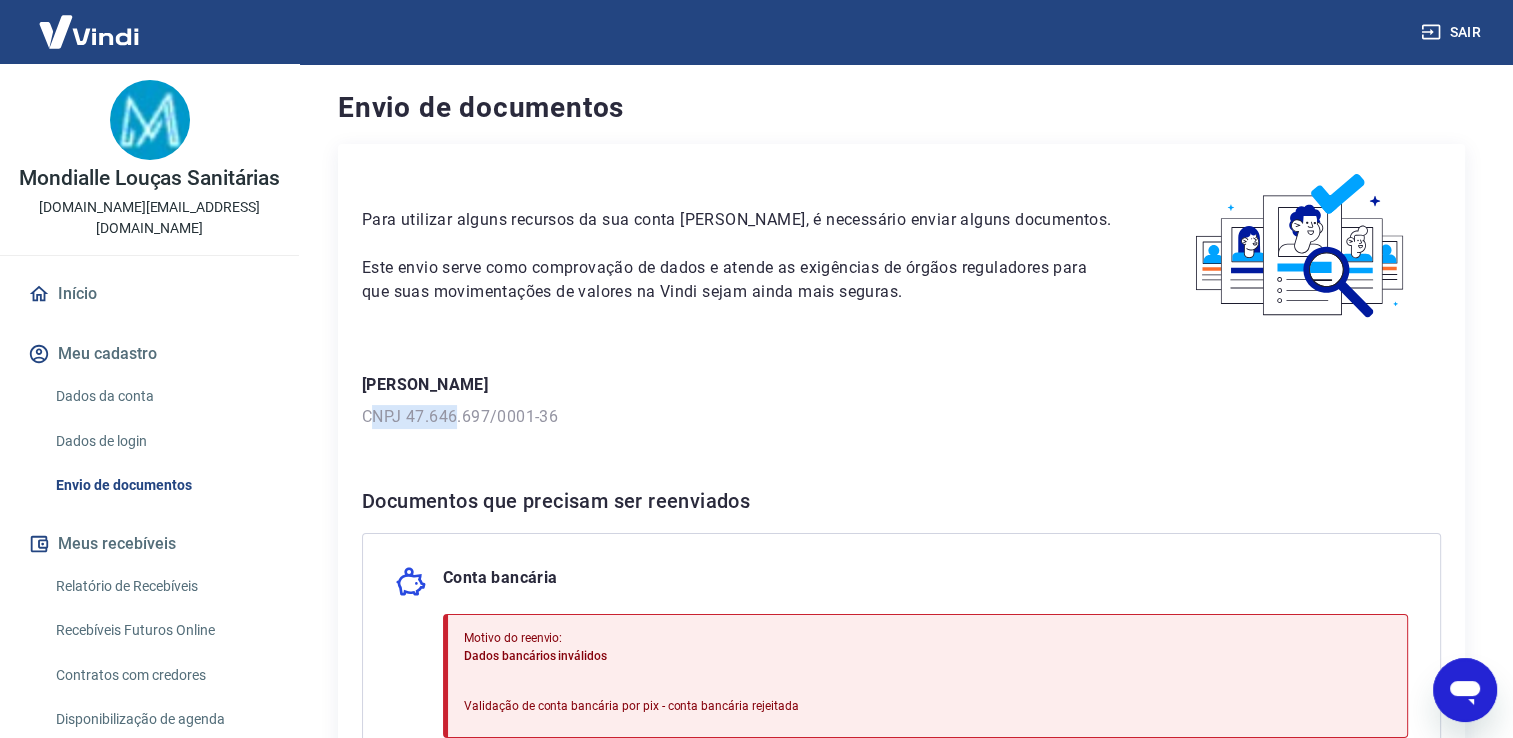 drag, startPoint x: 409, startPoint y: 414, endPoint x: 464, endPoint y: 407, distance: 55.443665 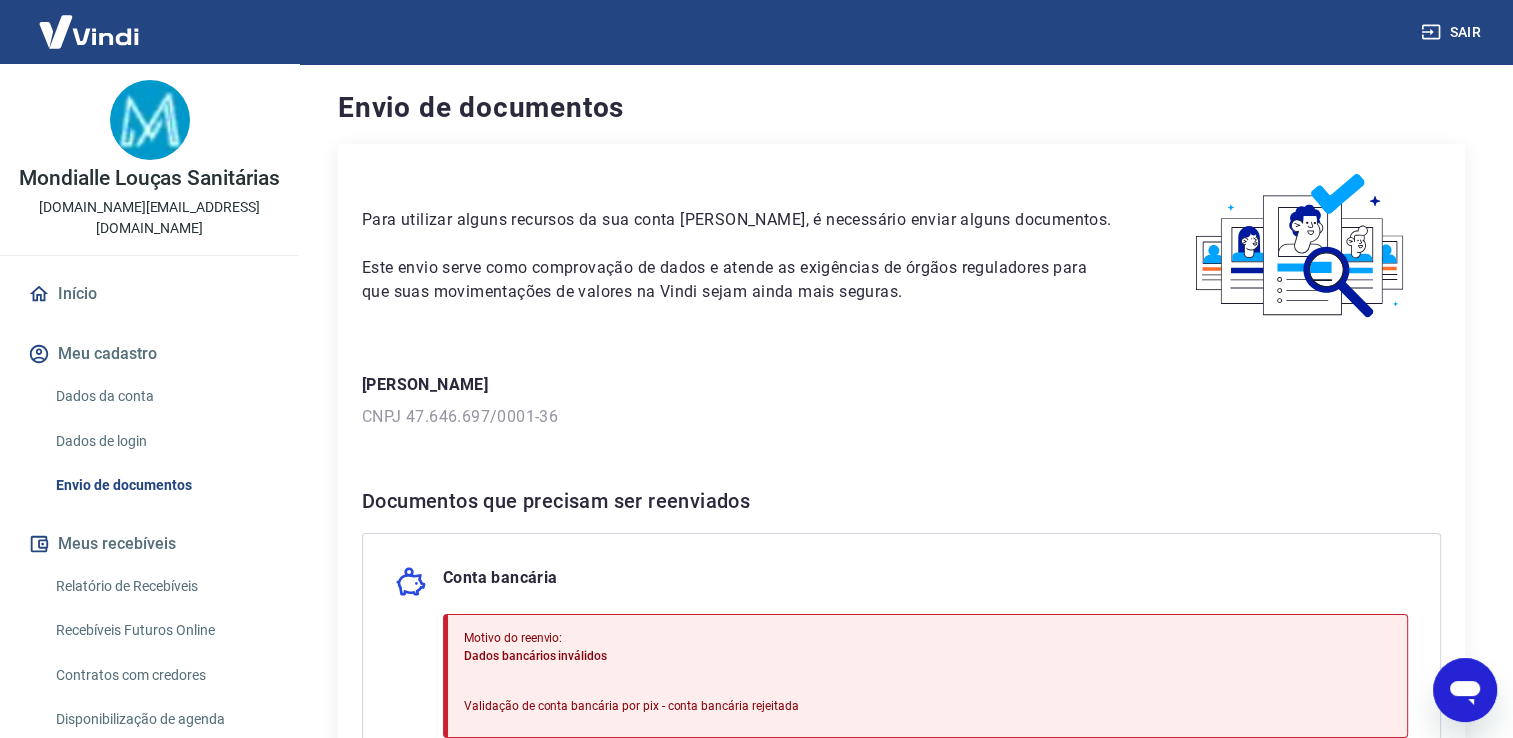 drag, startPoint x: 464, startPoint y: 407, endPoint x: 488, endPoint y: 413, distance: 24.738634 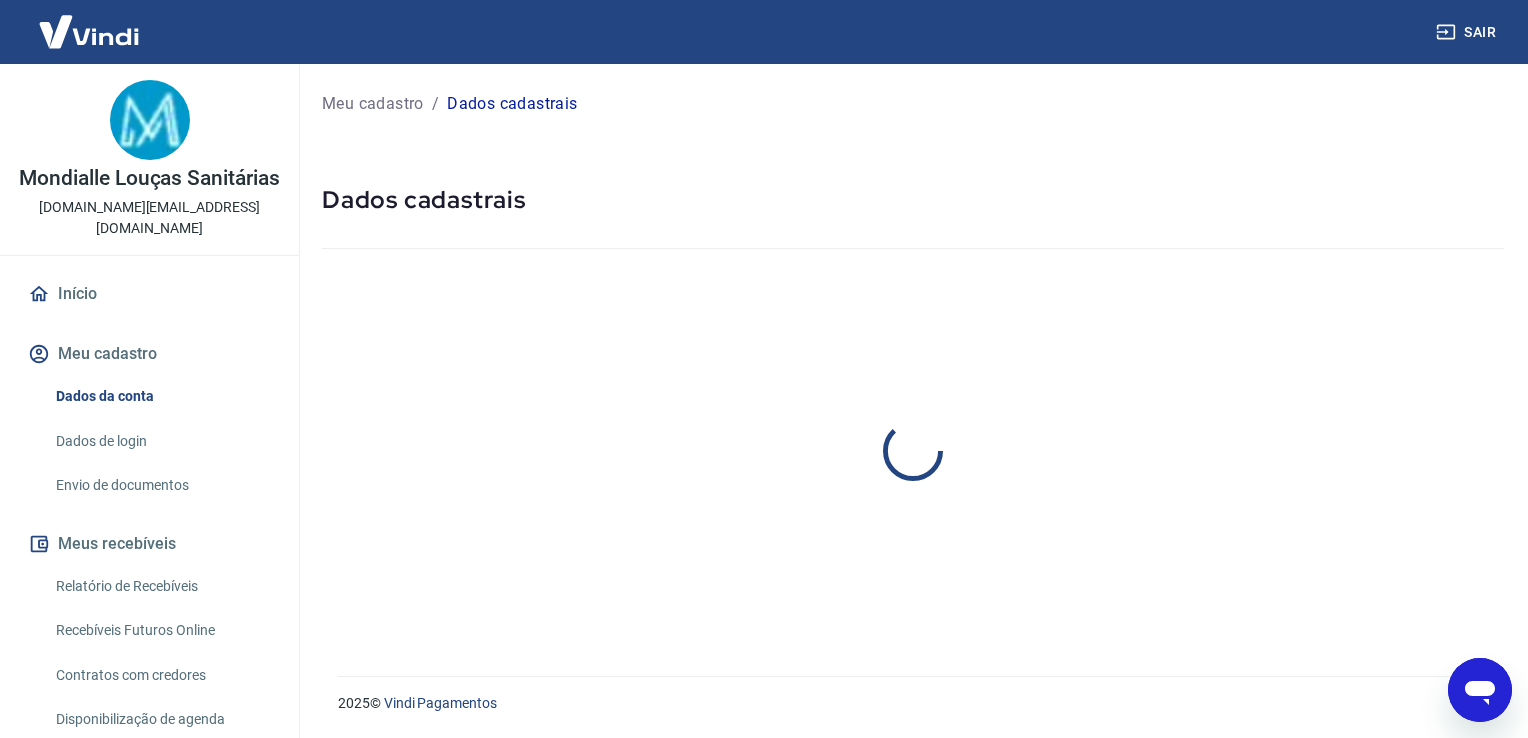 select on "SP" 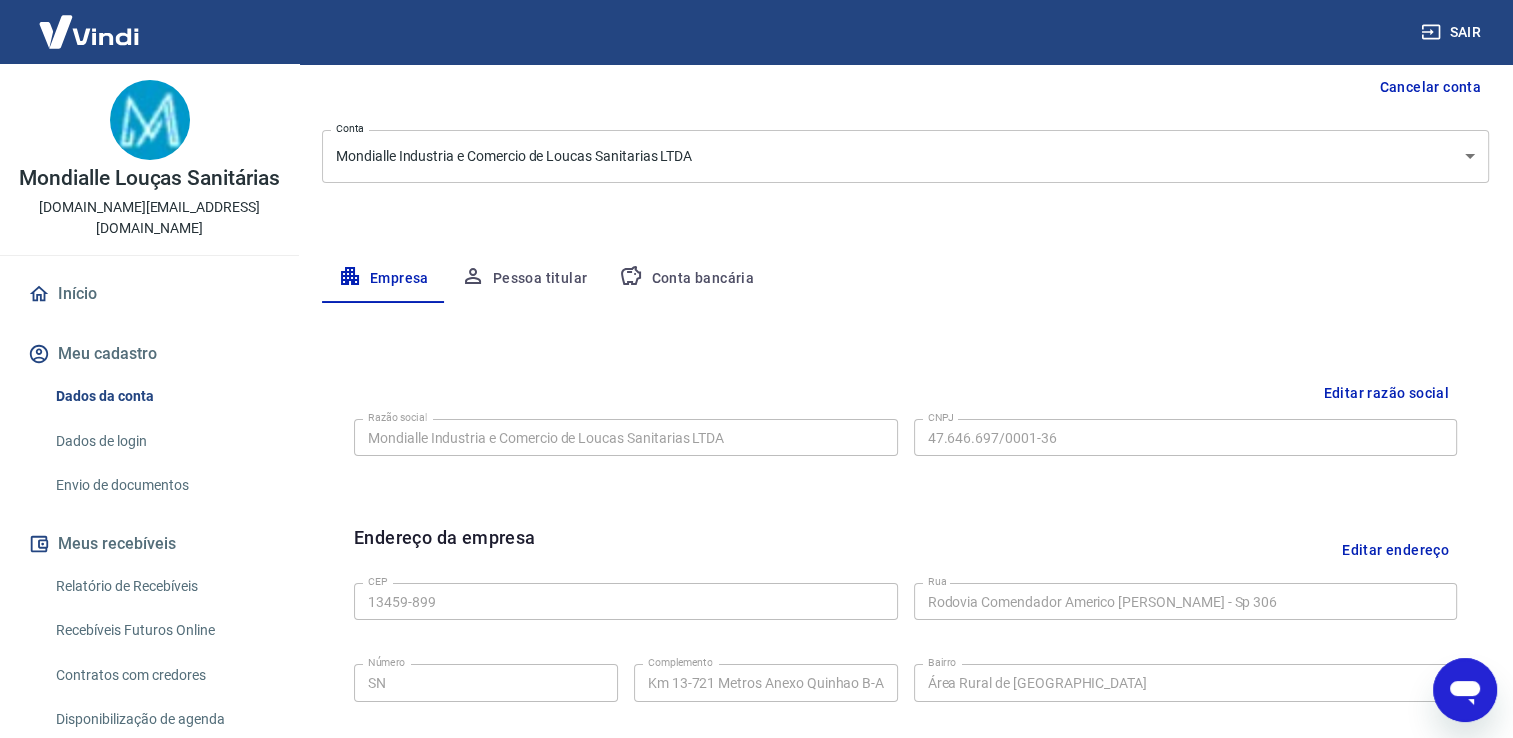 scroll, scrollTop: 300, scrollLeft: 0, axis: vertical 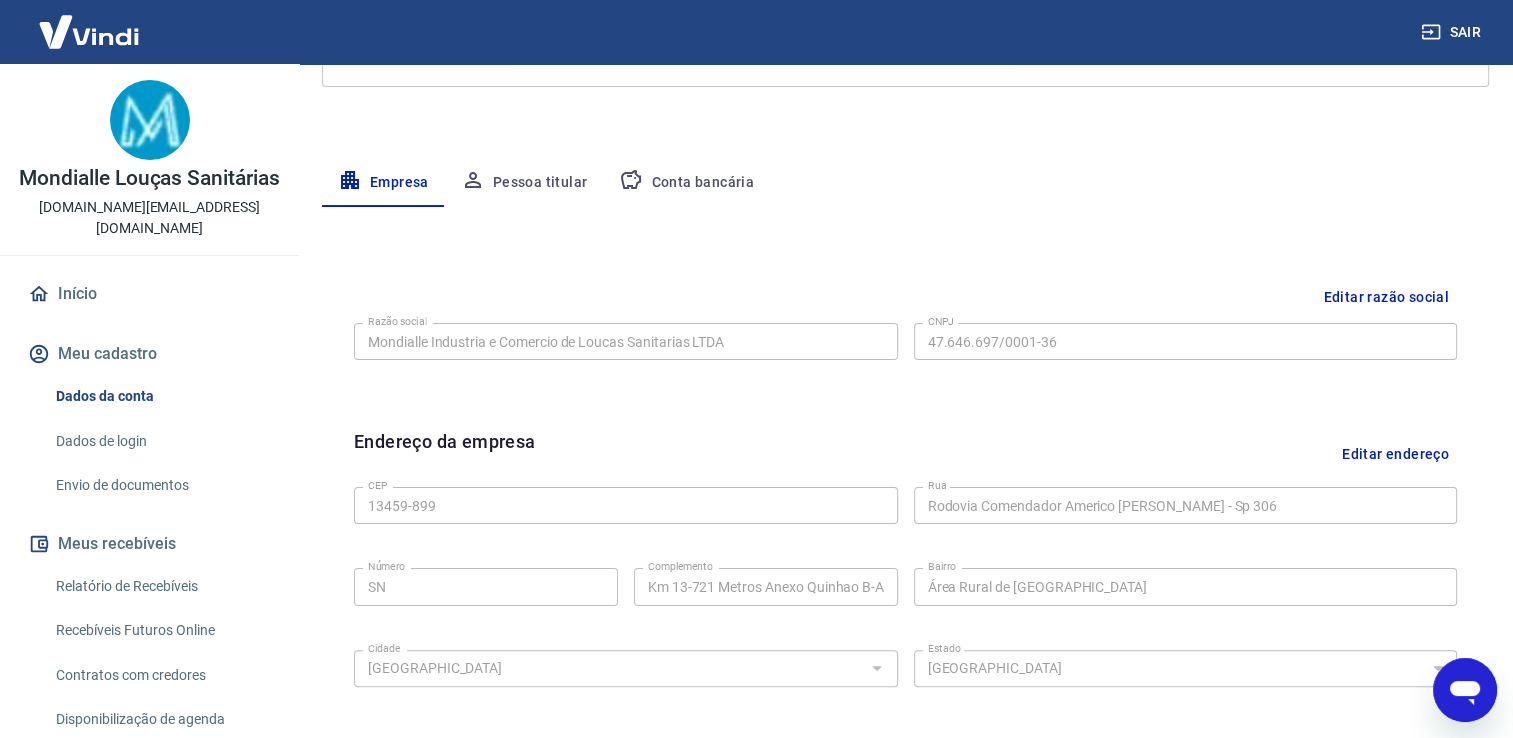 click on "Pessoa titular" at bounding box center (524, 183) 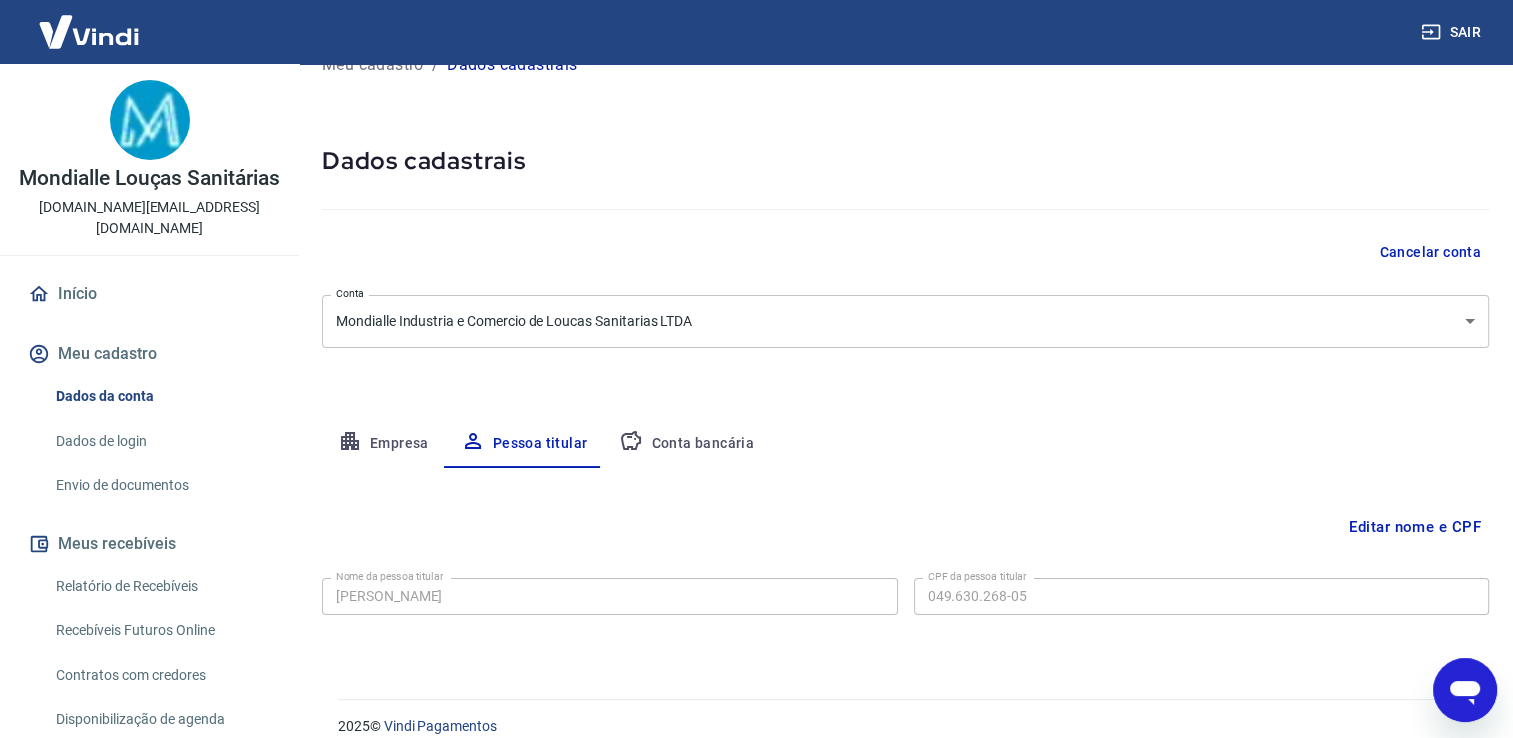 scroll, scrollTop: 60, scrollLeft: 0, axis: vertical 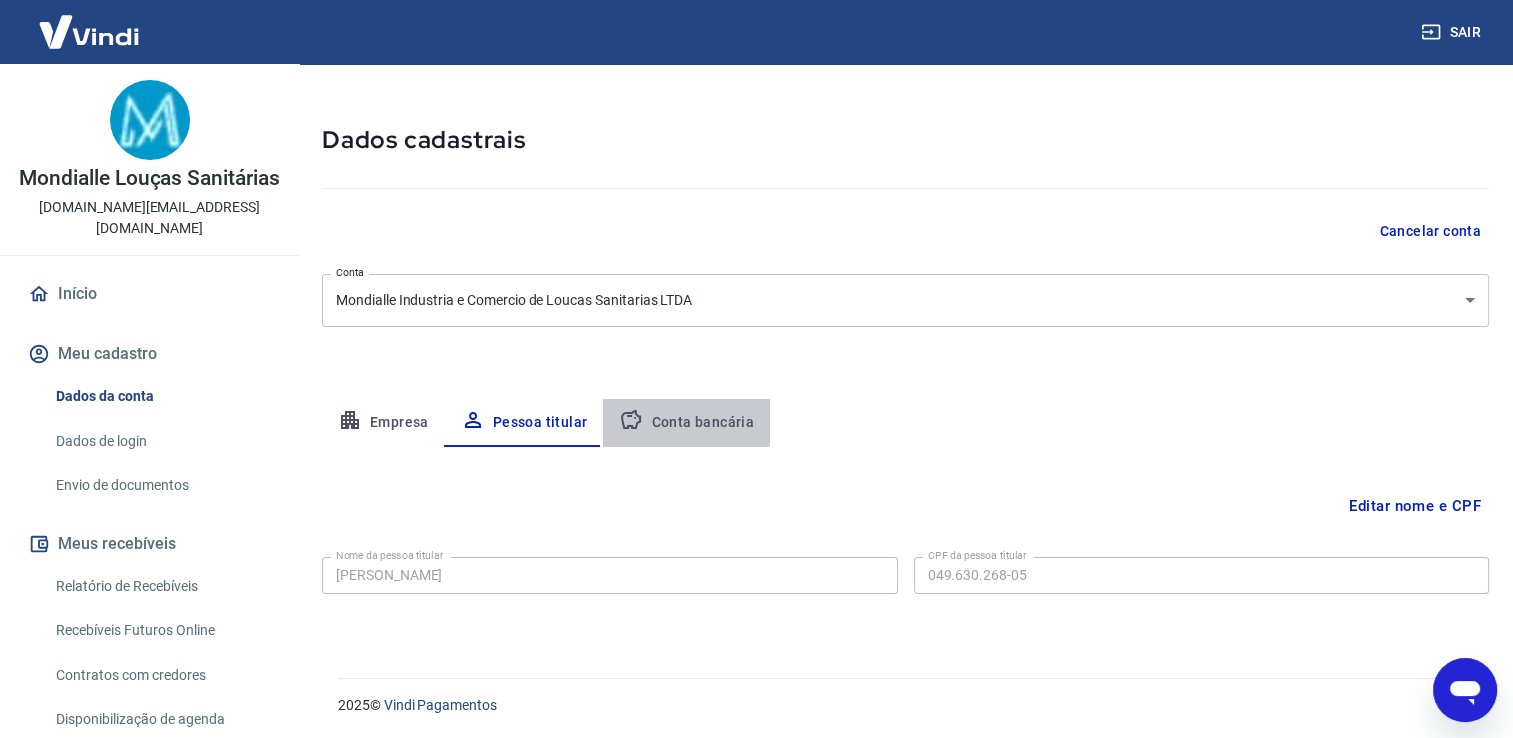 click on "Conta bancária" at bounding box center [686, 423] 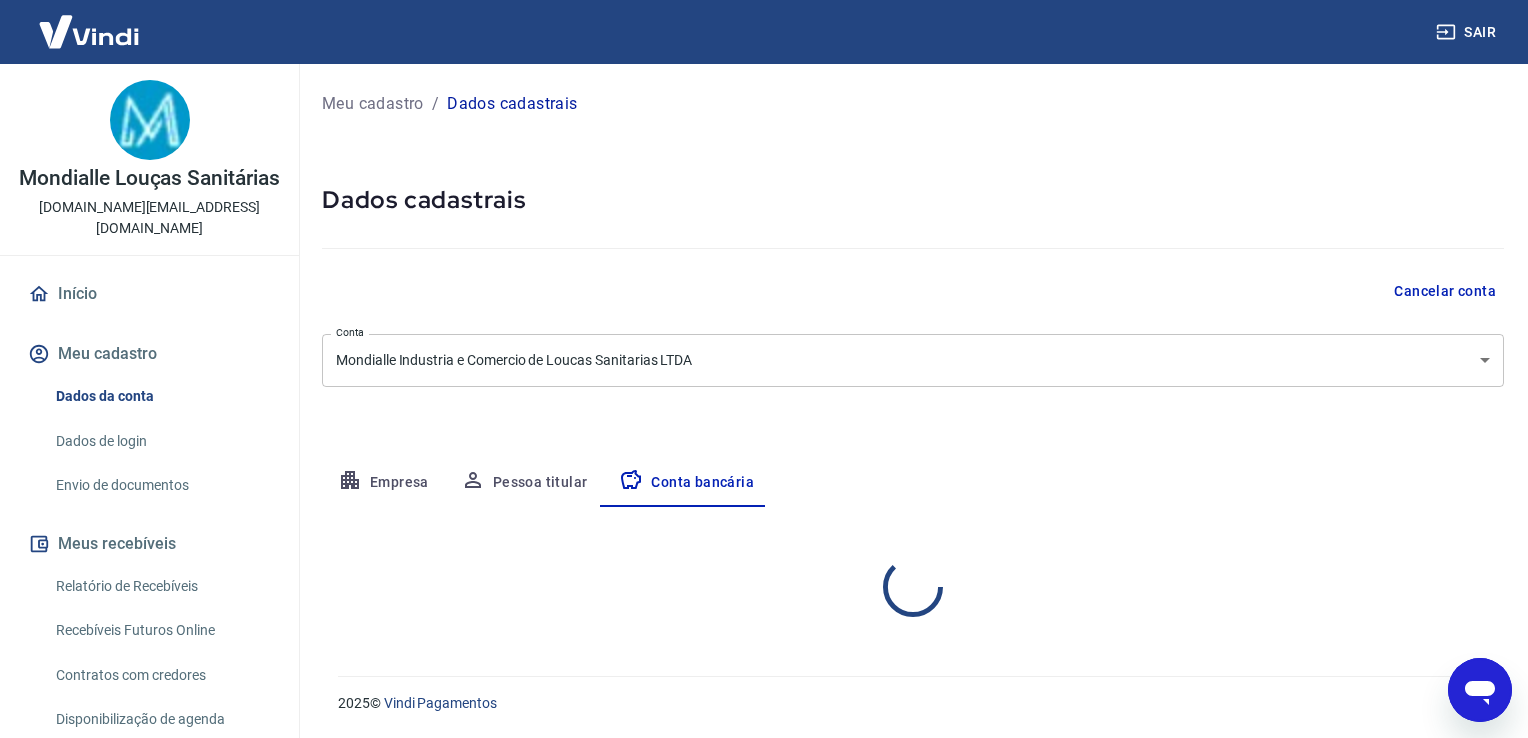 select on "1" 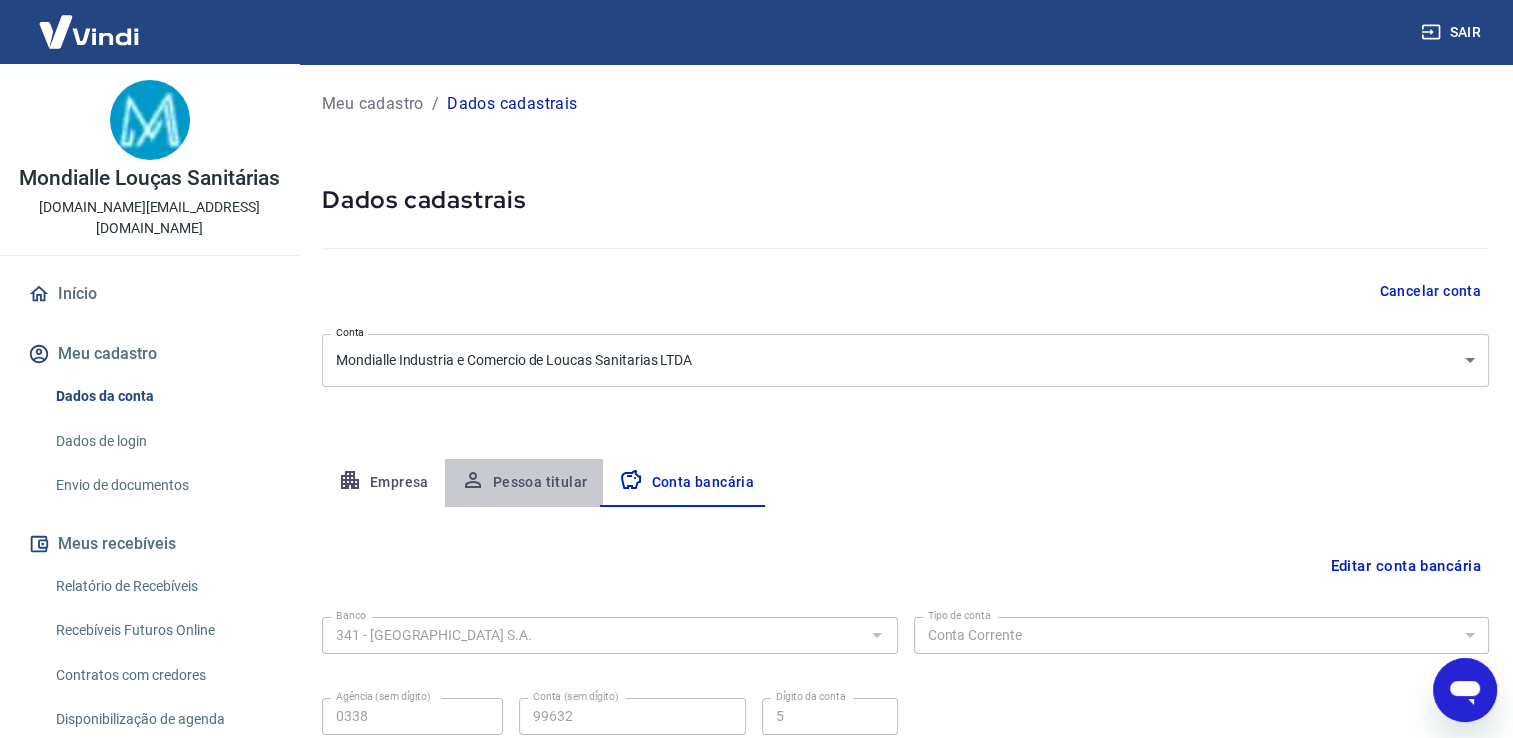 click on "Pessoa titular" at bounding box center [524, 483] 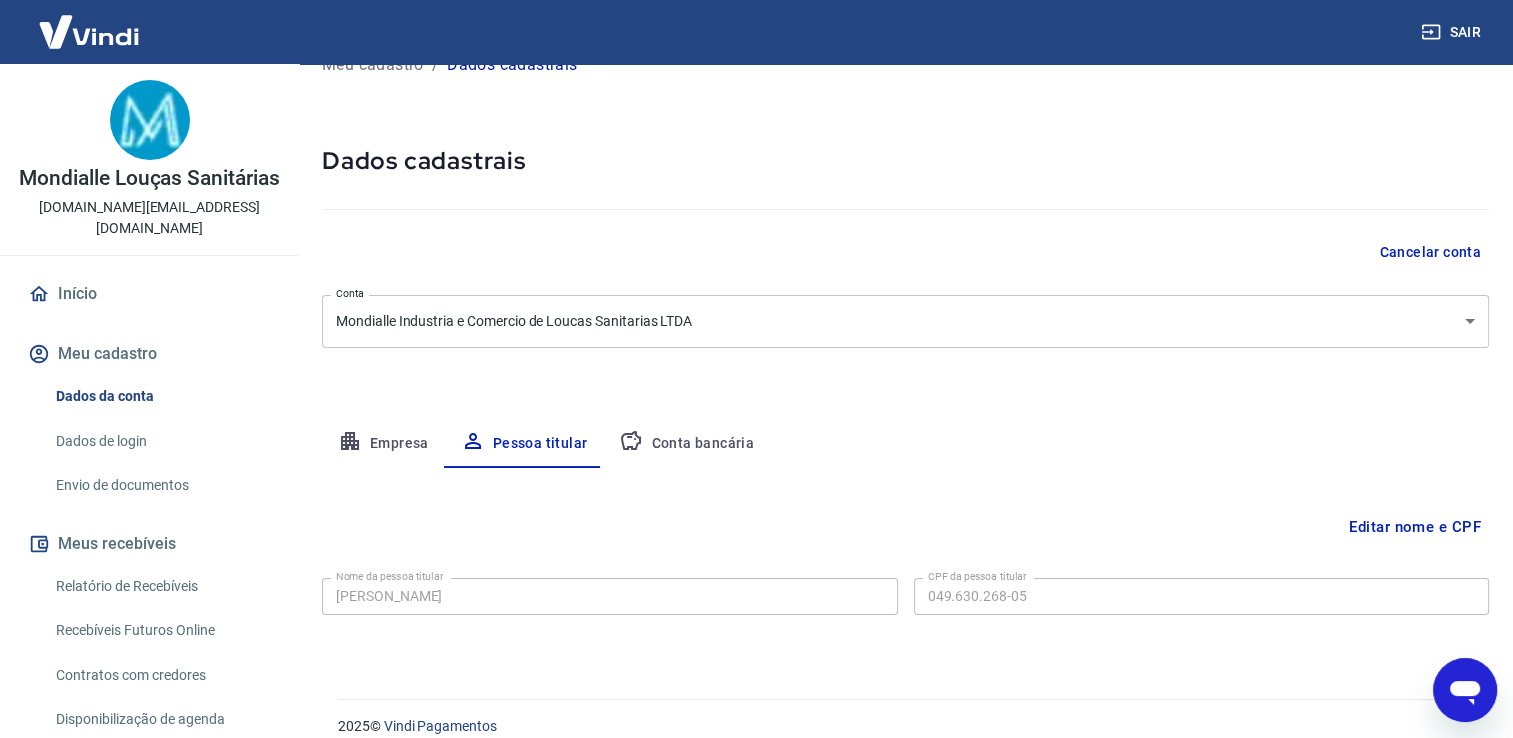 scroll, scrollTop: 60, scrollLeft: 0, axis: vertical 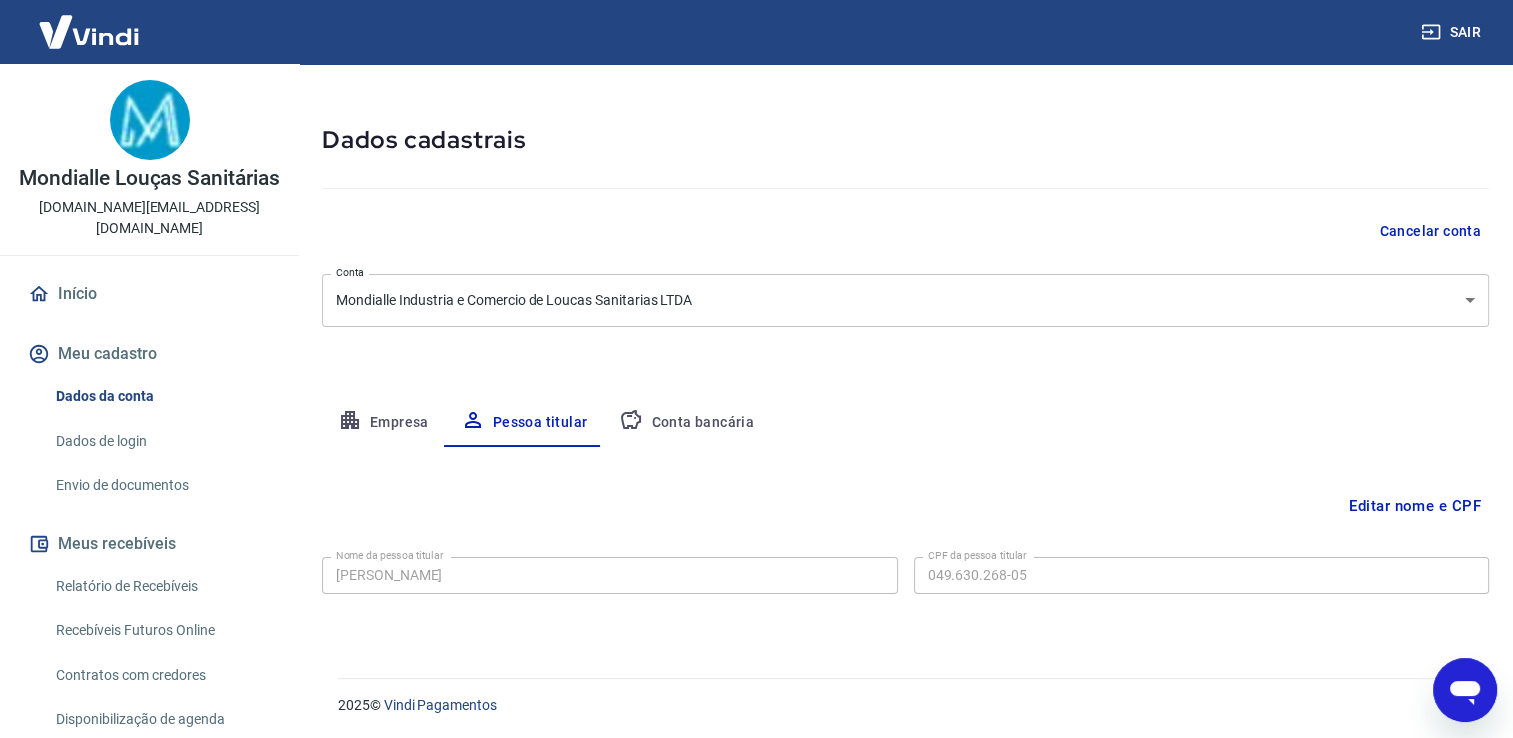 click on "Conta bancária" at bounding box center (686, 423) 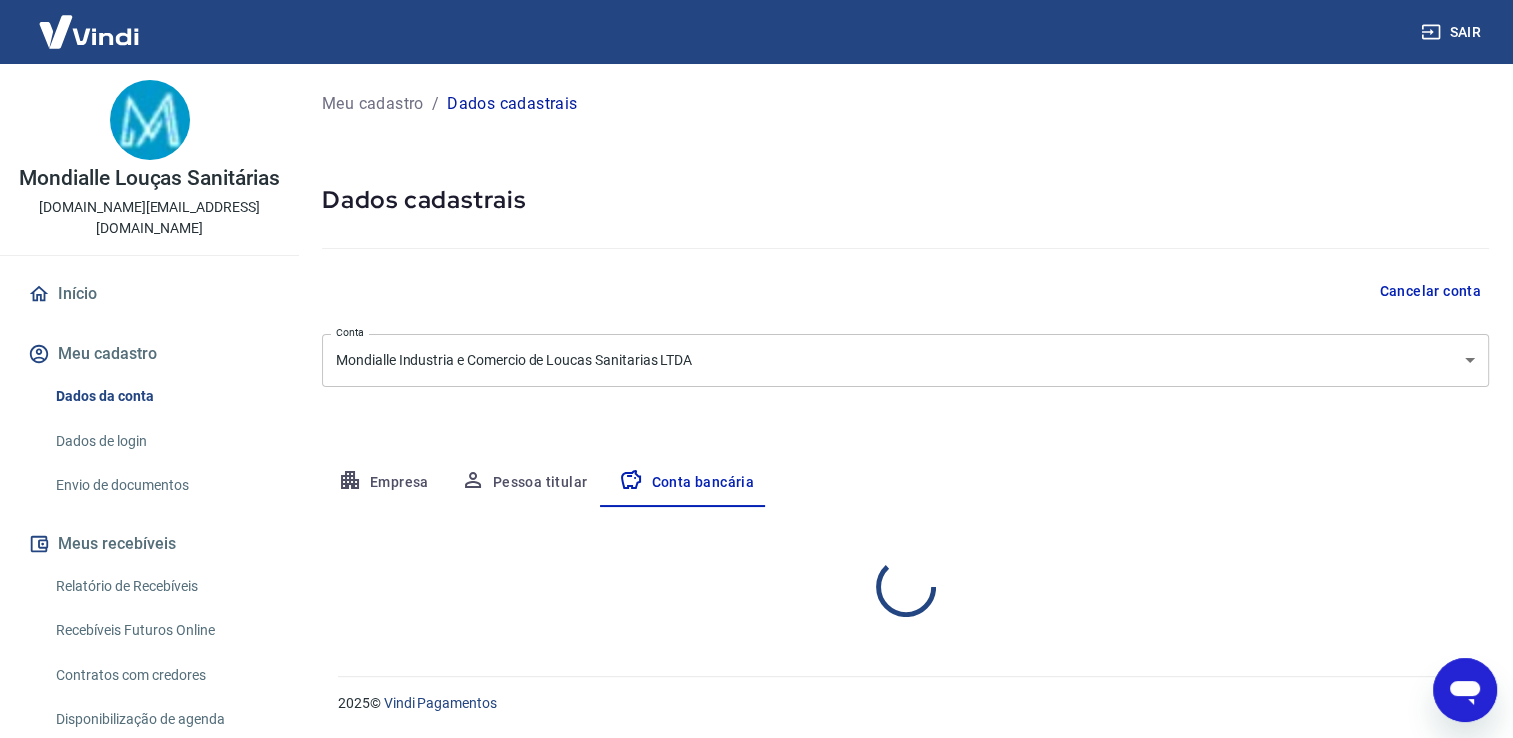 scroll, scrollTop: 0, scrollLeft: 0, axis: both 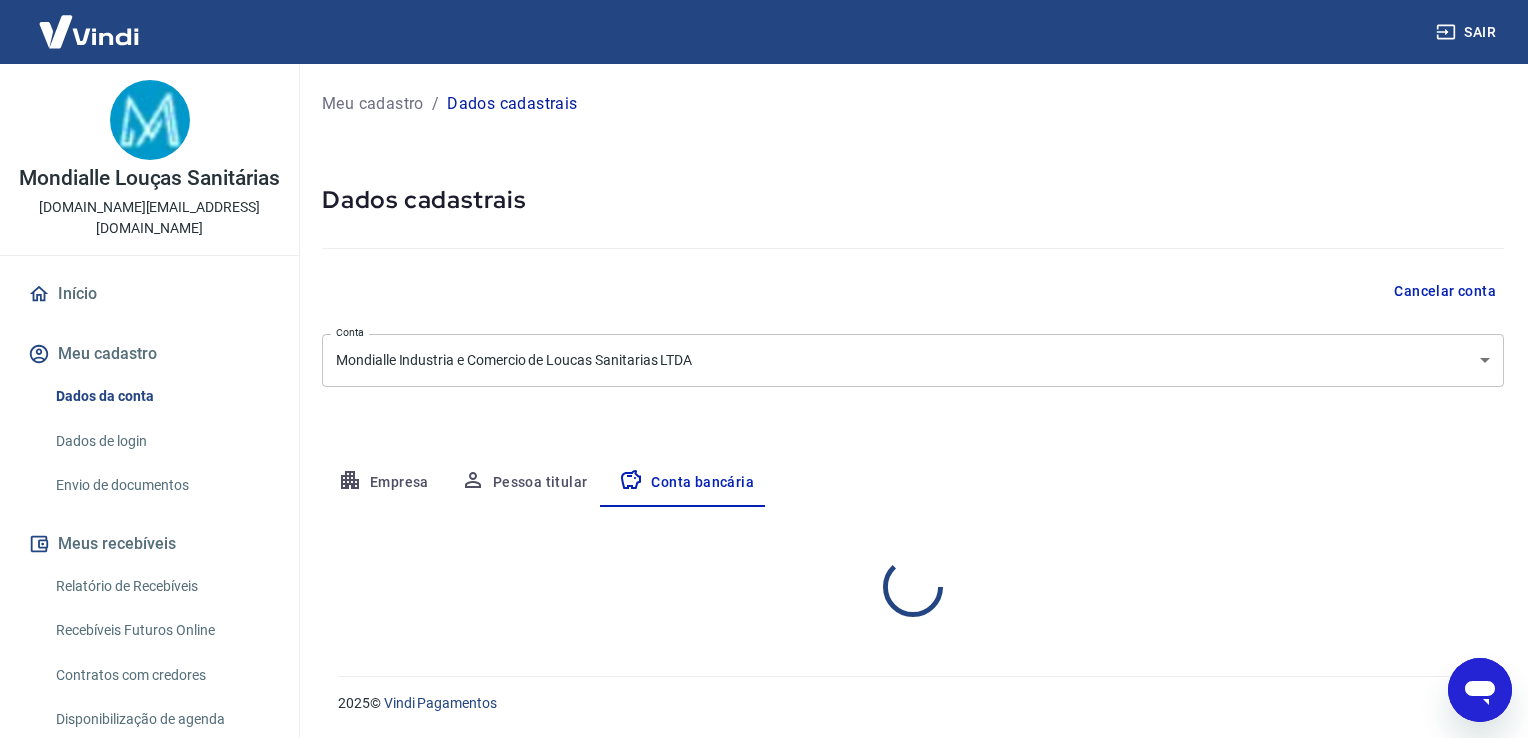 select on "1" 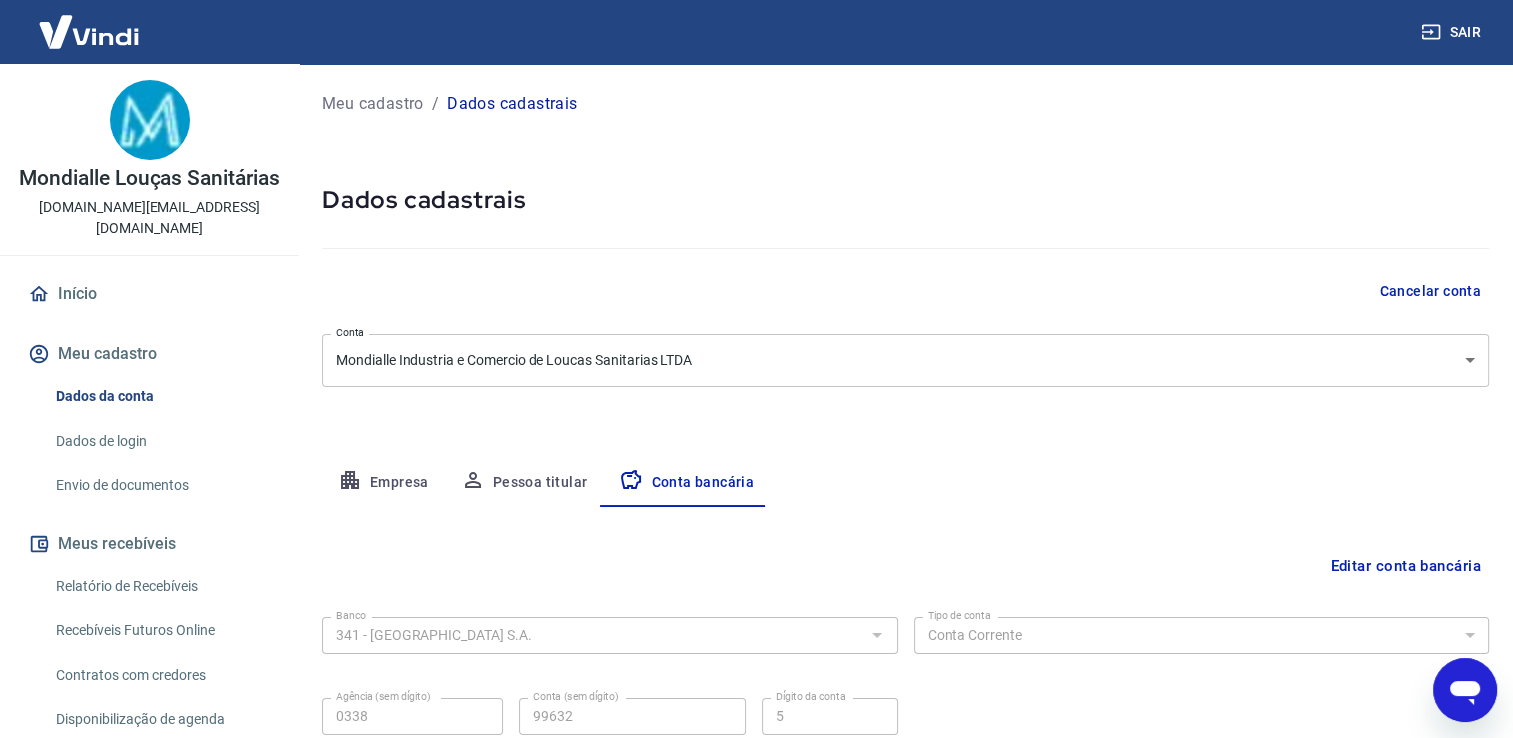 click on "Empresa" at bounding box center (383, 483) 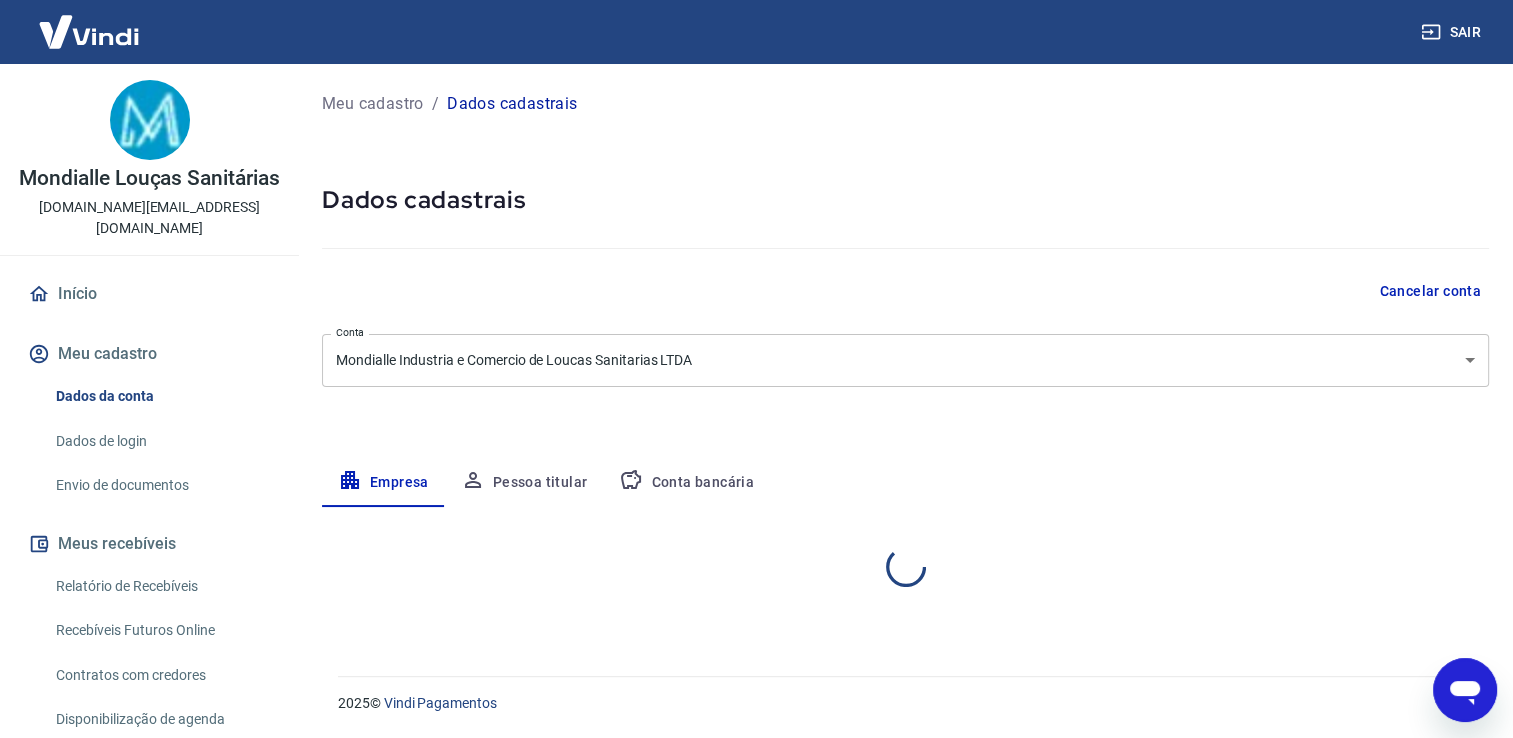 select on "SP" 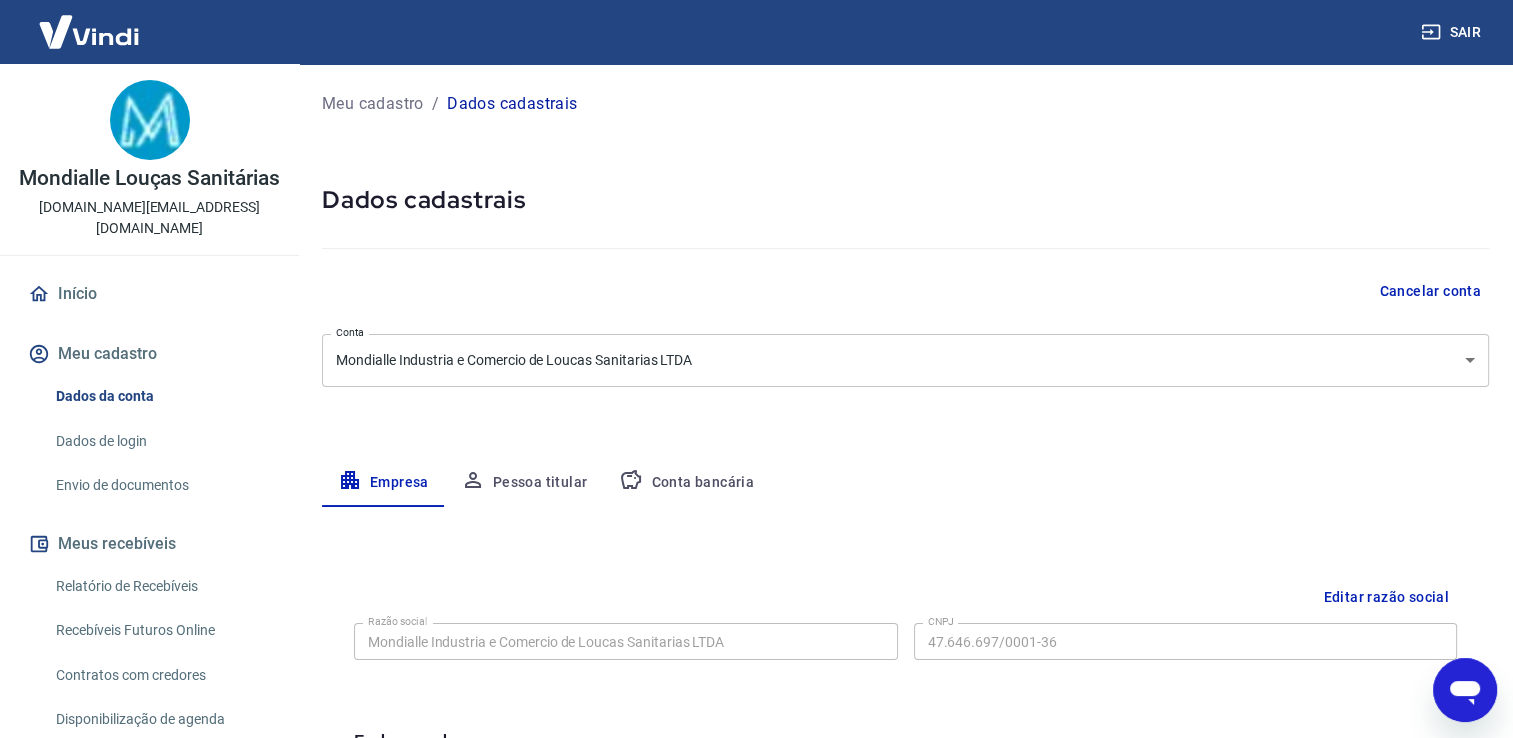 click on "Início" at bounding box center [149, 294] 